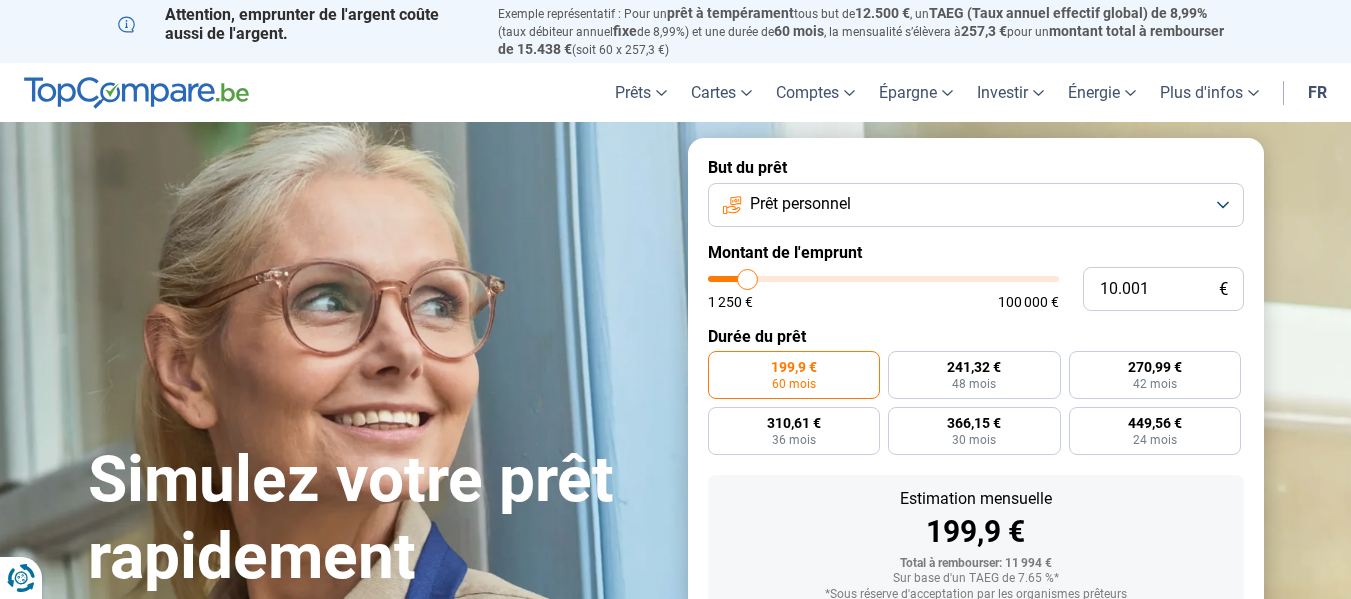scroll, scrollTop: 0, scrollLeft: 0, axis: both 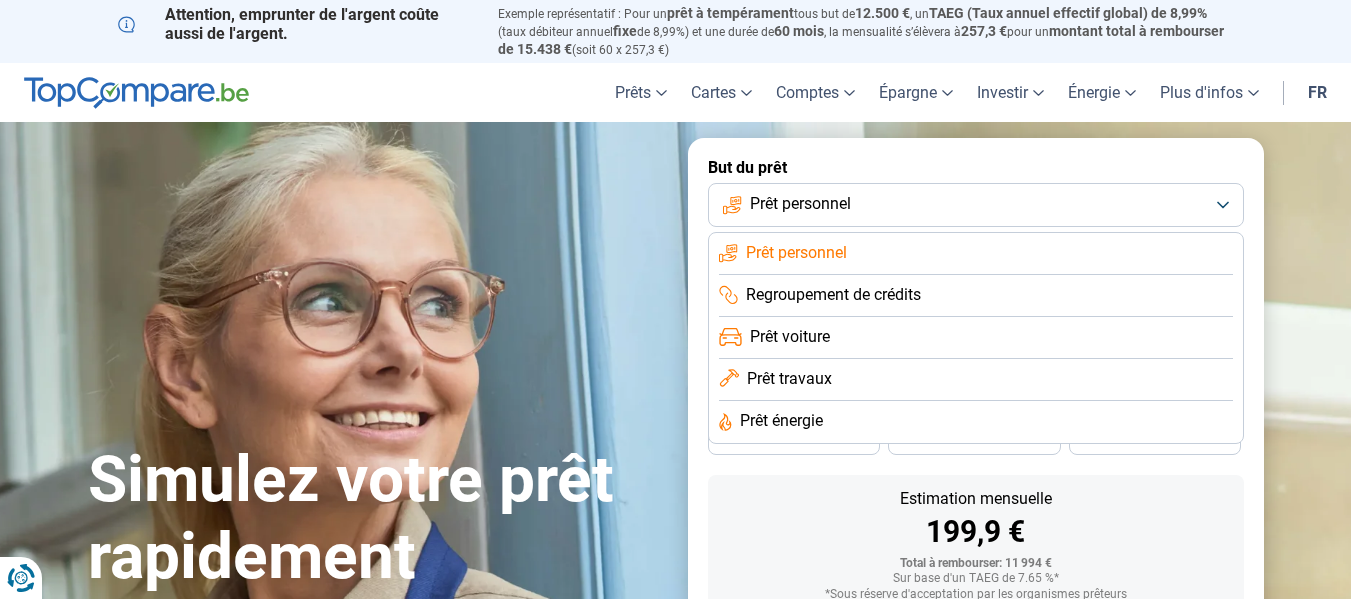click on "Prêt personnel" at bounding box center (796, 253) 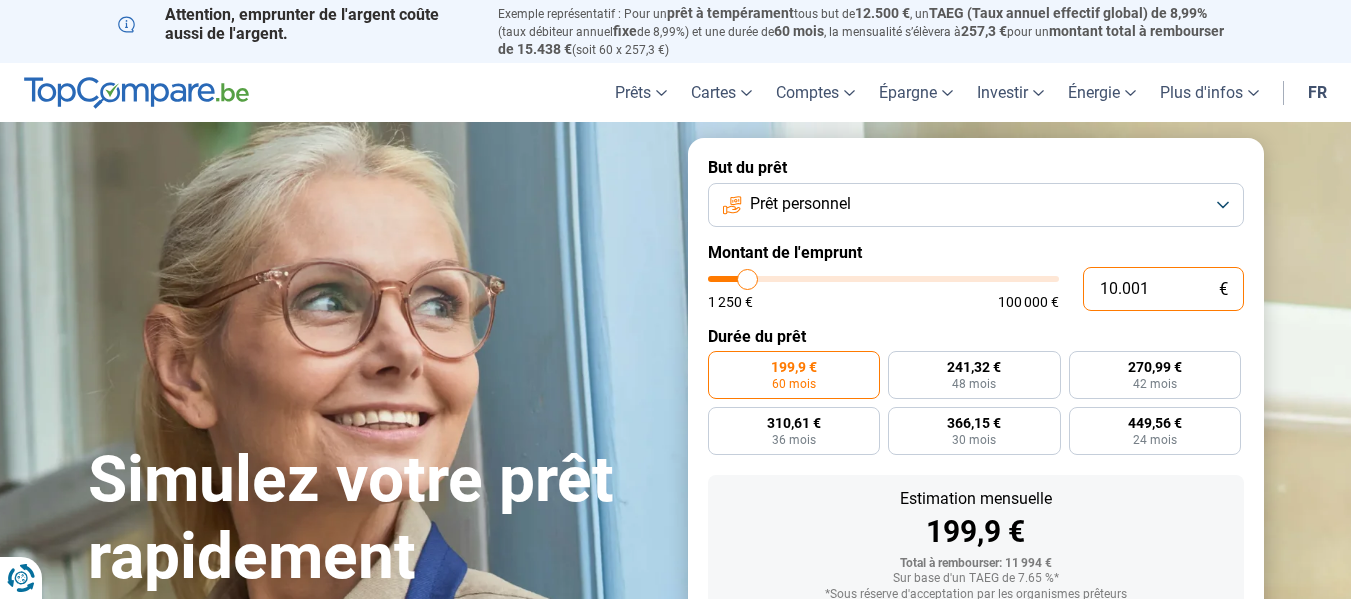click on "10.001" at bounding box center (1163, 289) 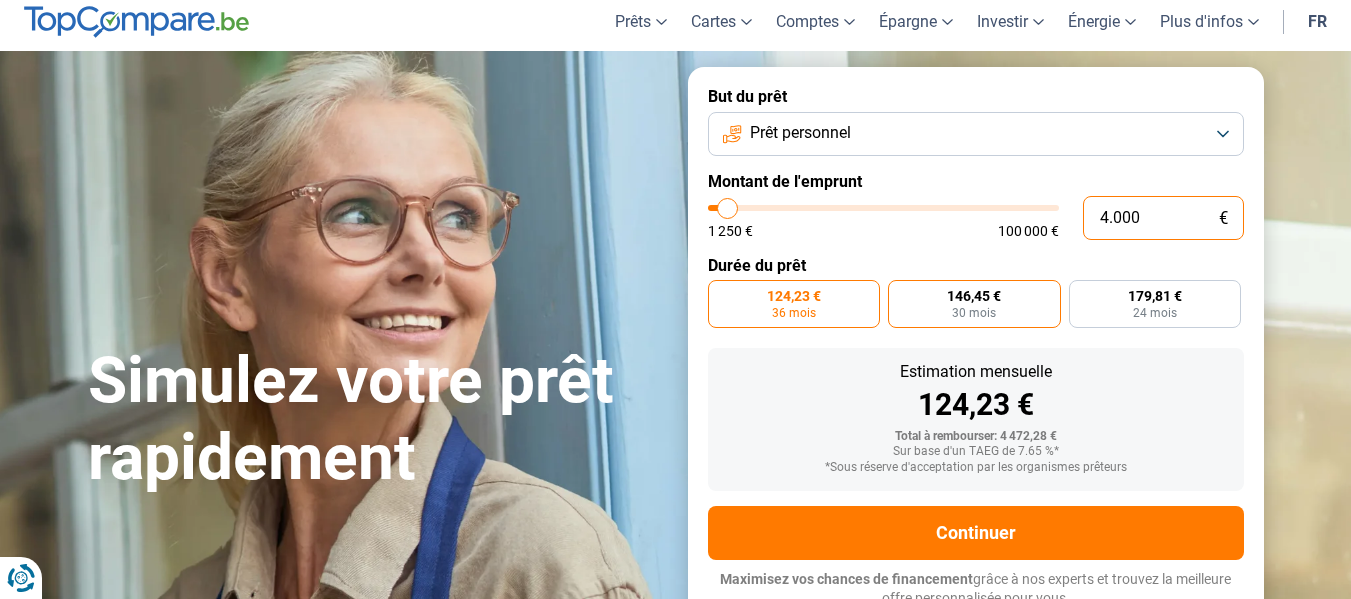 scroll, scrollTop: 79, scrollLeft: 0, axis: vertical 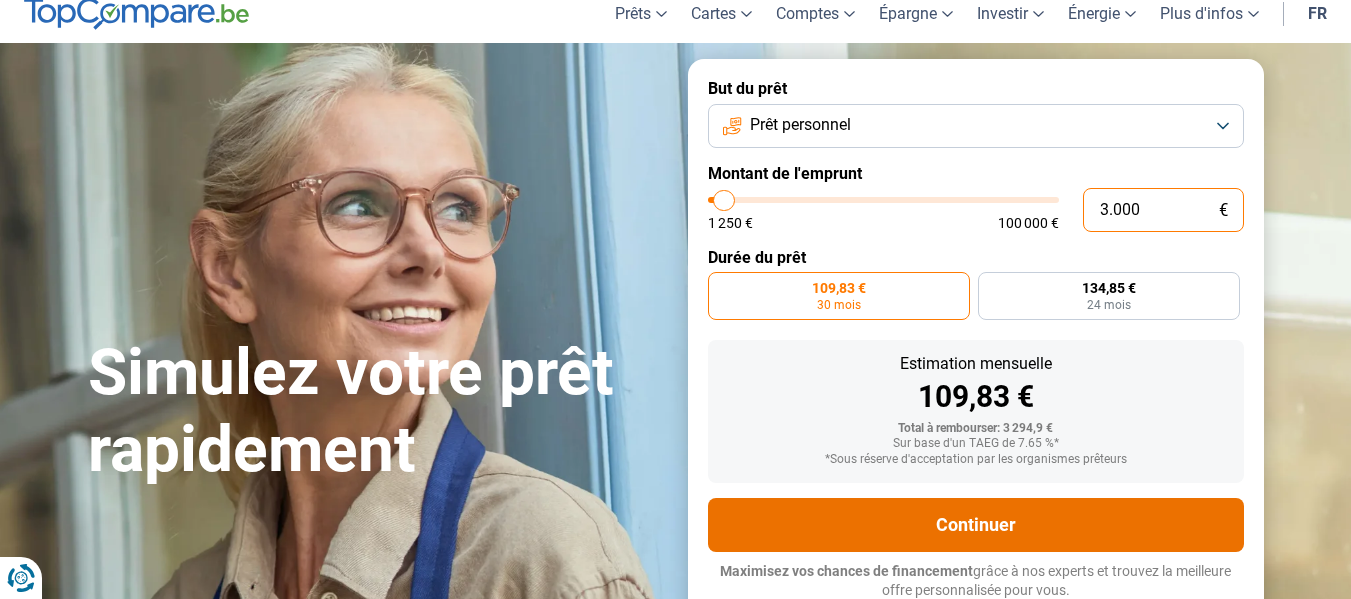 type on "3.000" 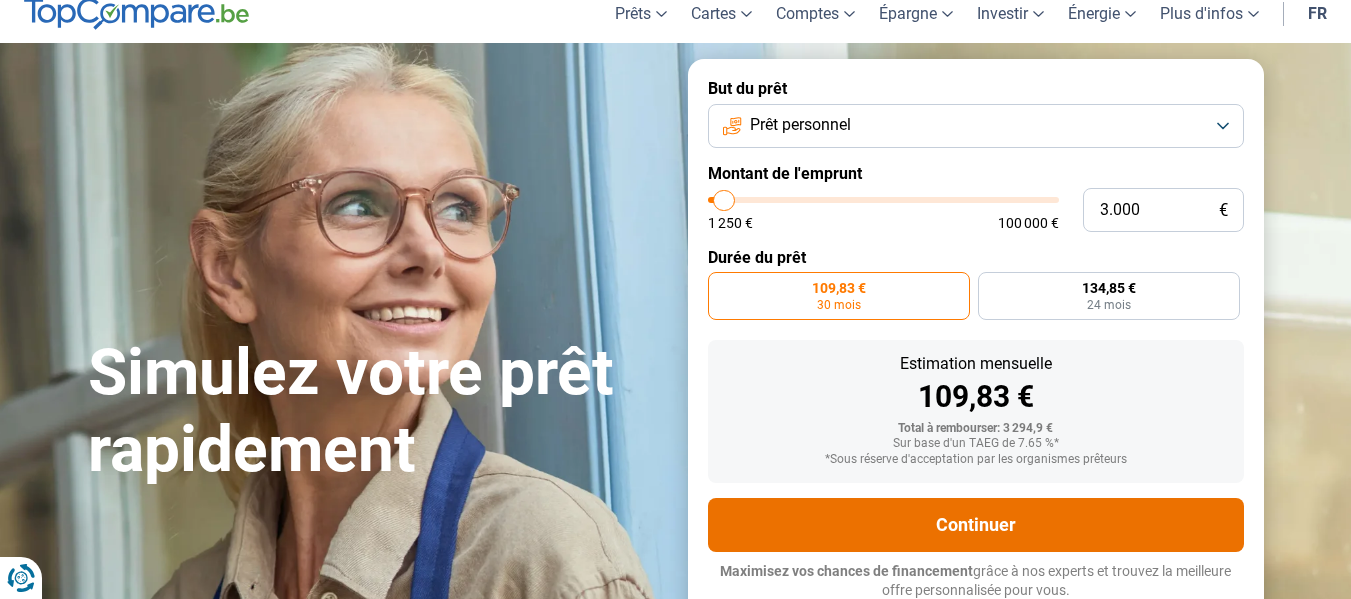 click on "Continuer" at bounding box center [976, 525] 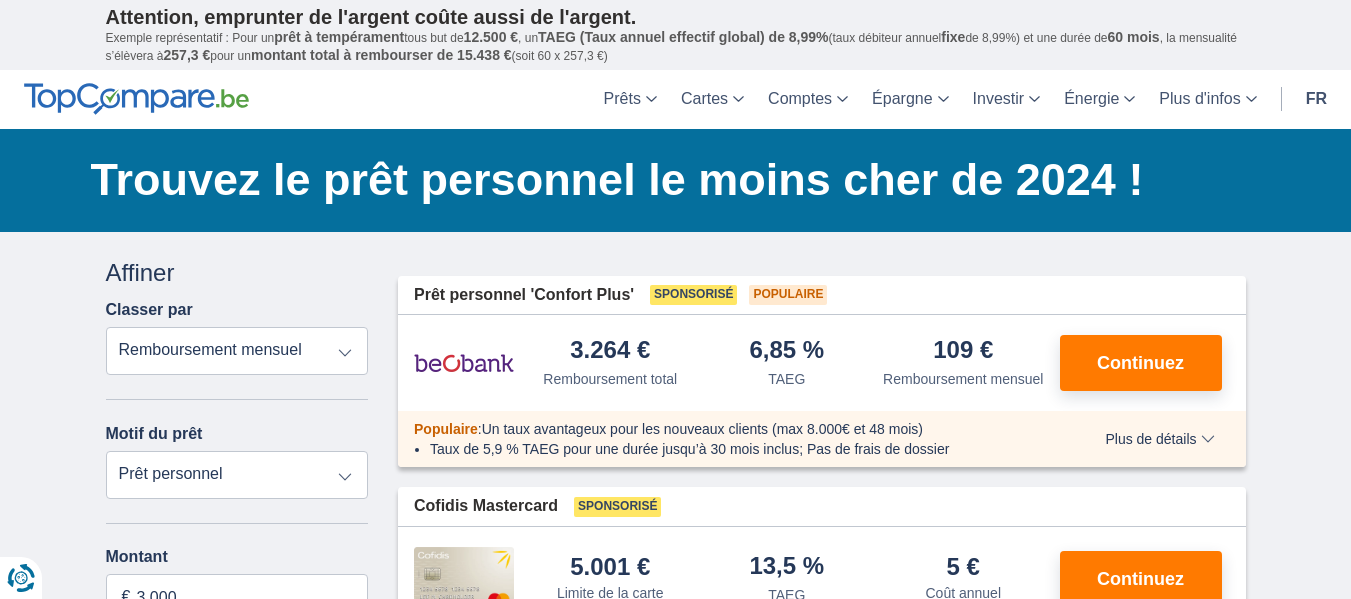 scroll, scrollTop: 0, scrollLeft: 0, axis: both 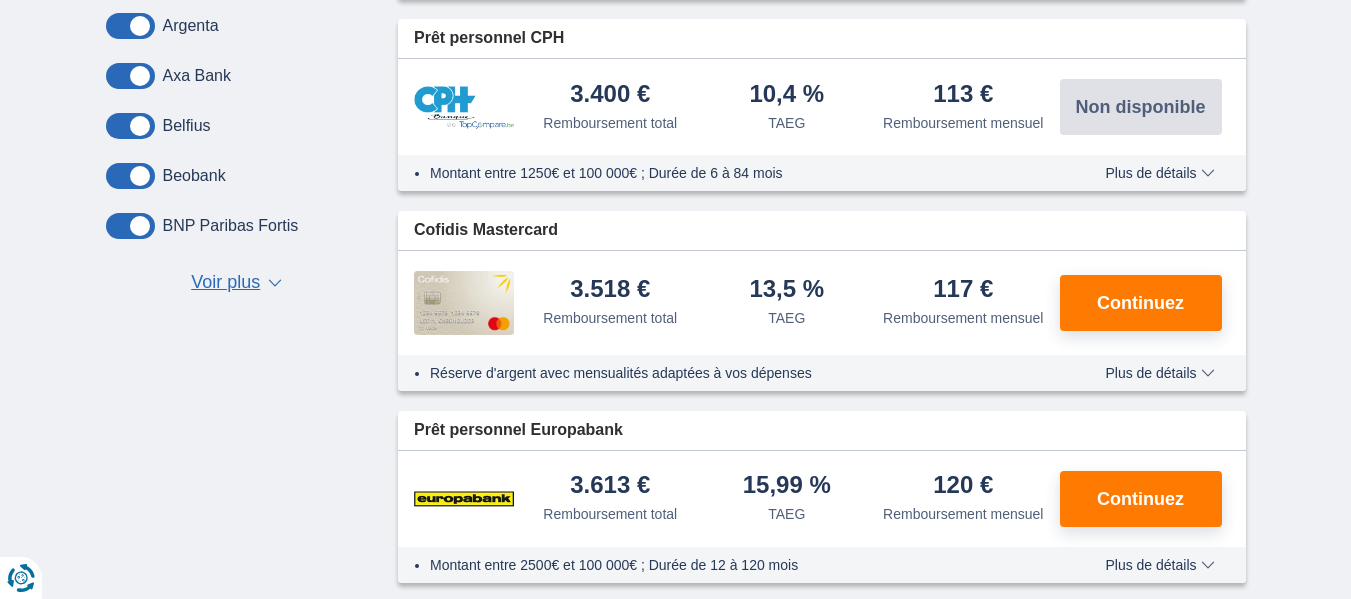 click on "Voir plus" at bounding box center [225, 283] 